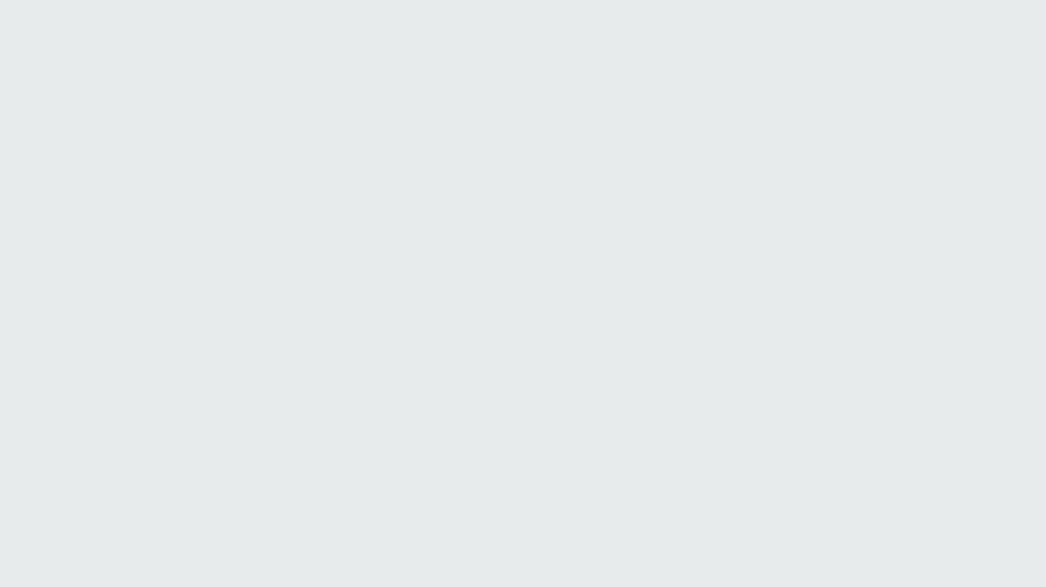 scroll, scrollTop: 0, scrollLeft: 0, axis: both 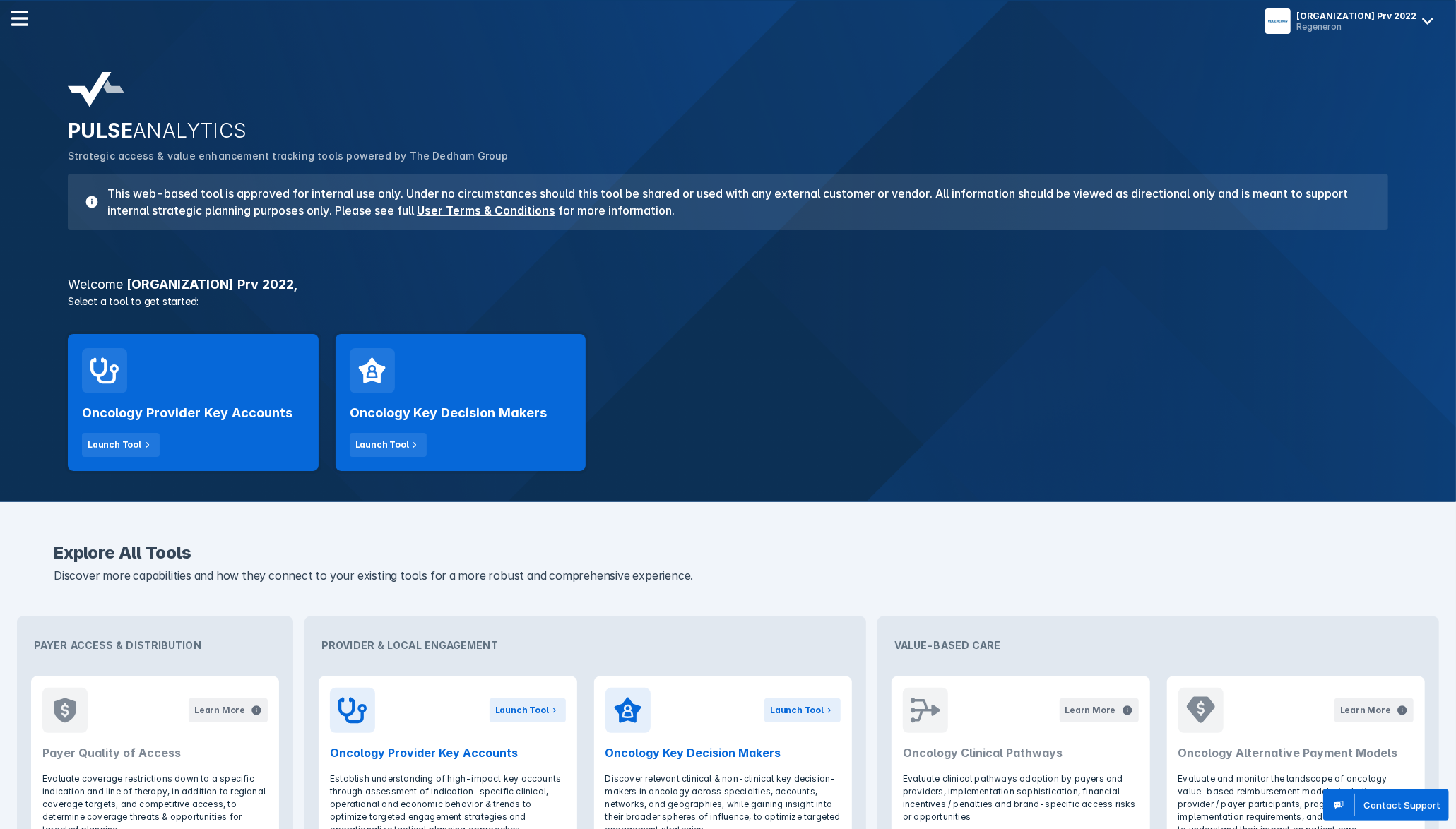 click on "Oncology Key Decision Makers" at bounding box center [449, 413] 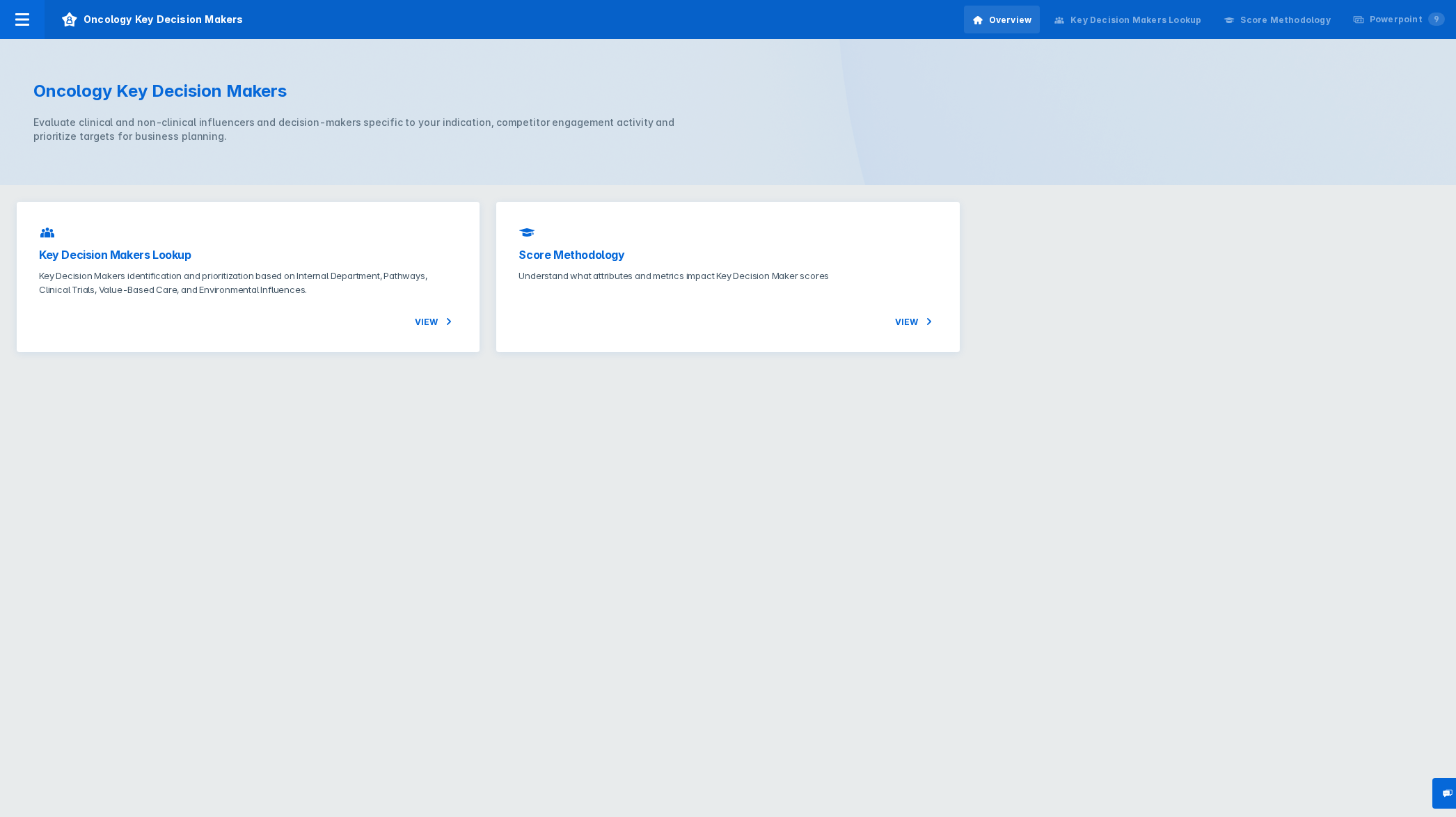 click on "View" at bounding box center [727, 306] 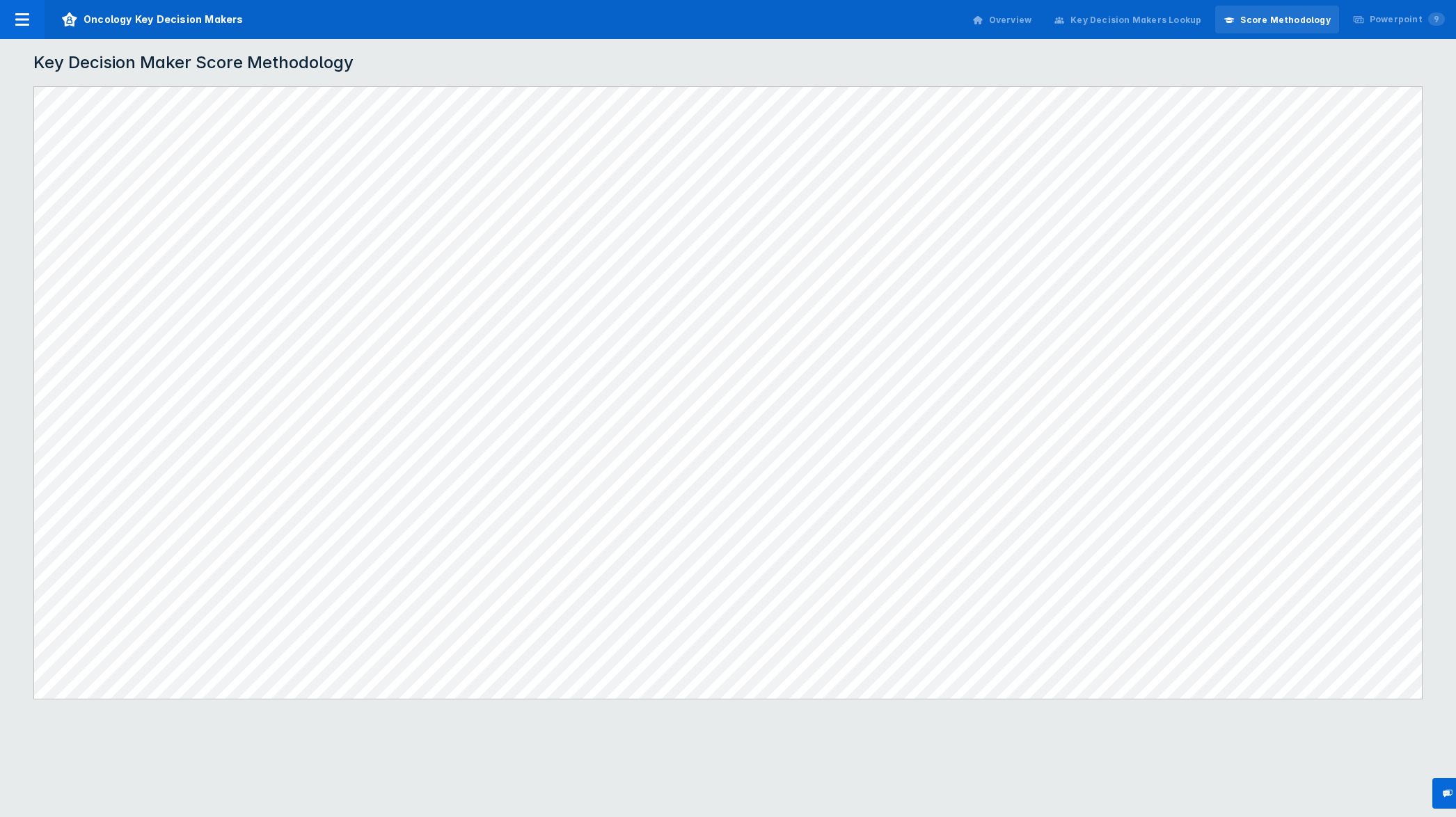 click 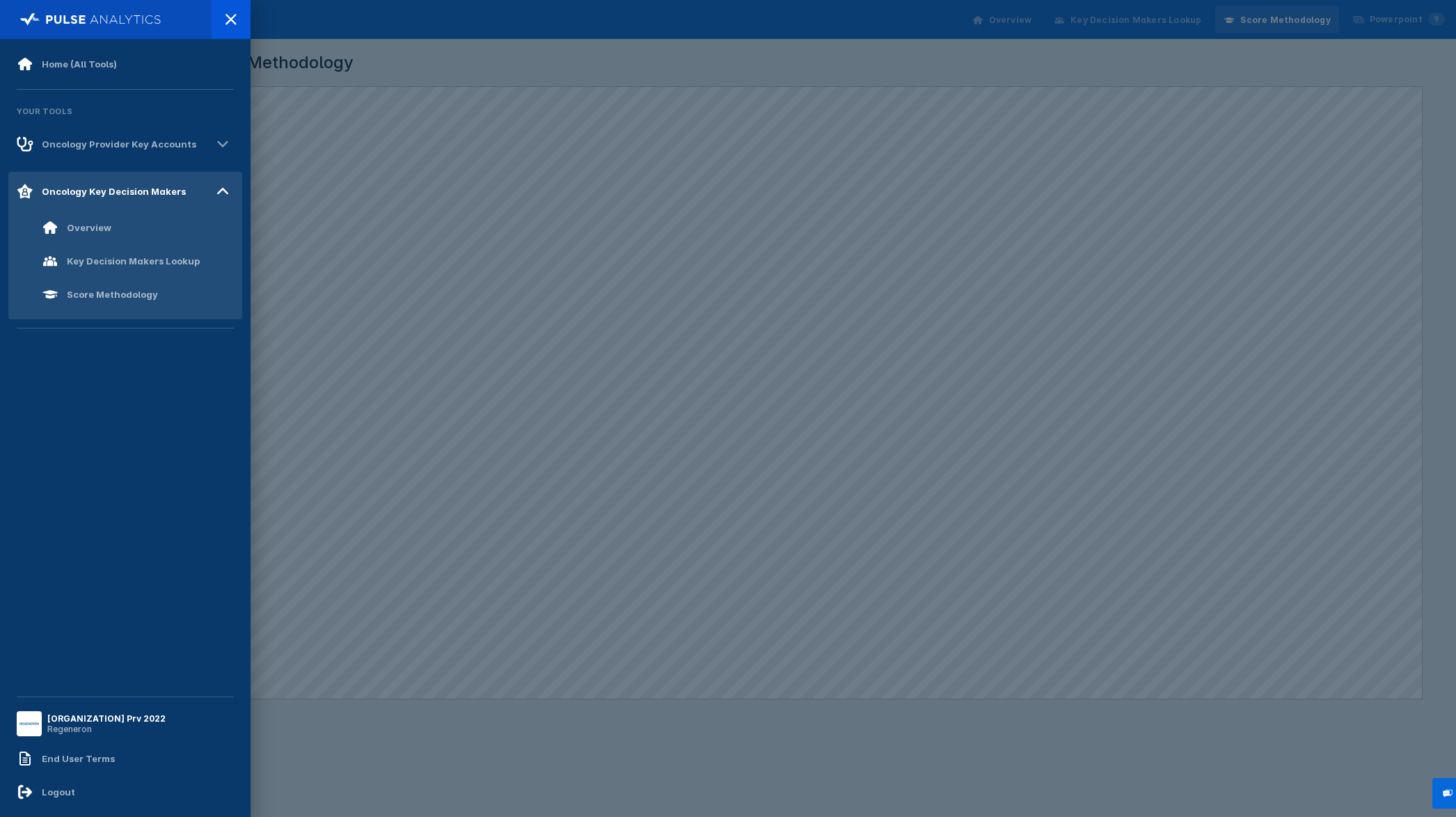 click at bounding box center (728, 408) 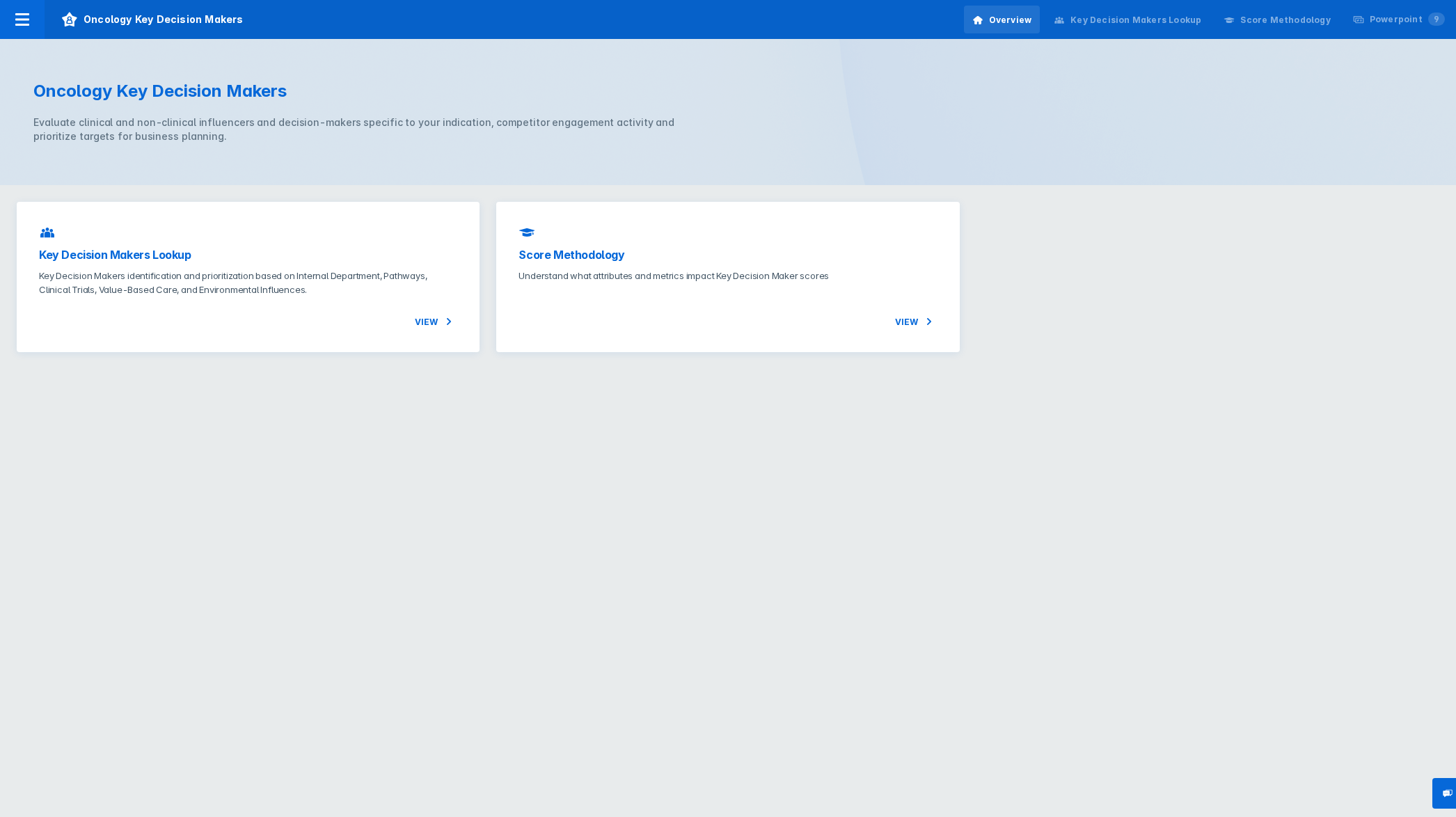 click on "Key Decision Makers Lookup Key Decision Makers identification and prioritization based on Internal Department, Pathways, Clinical Trials, Value-Based Care, and Environmental Influences. View" at bounding box center (248, 277) 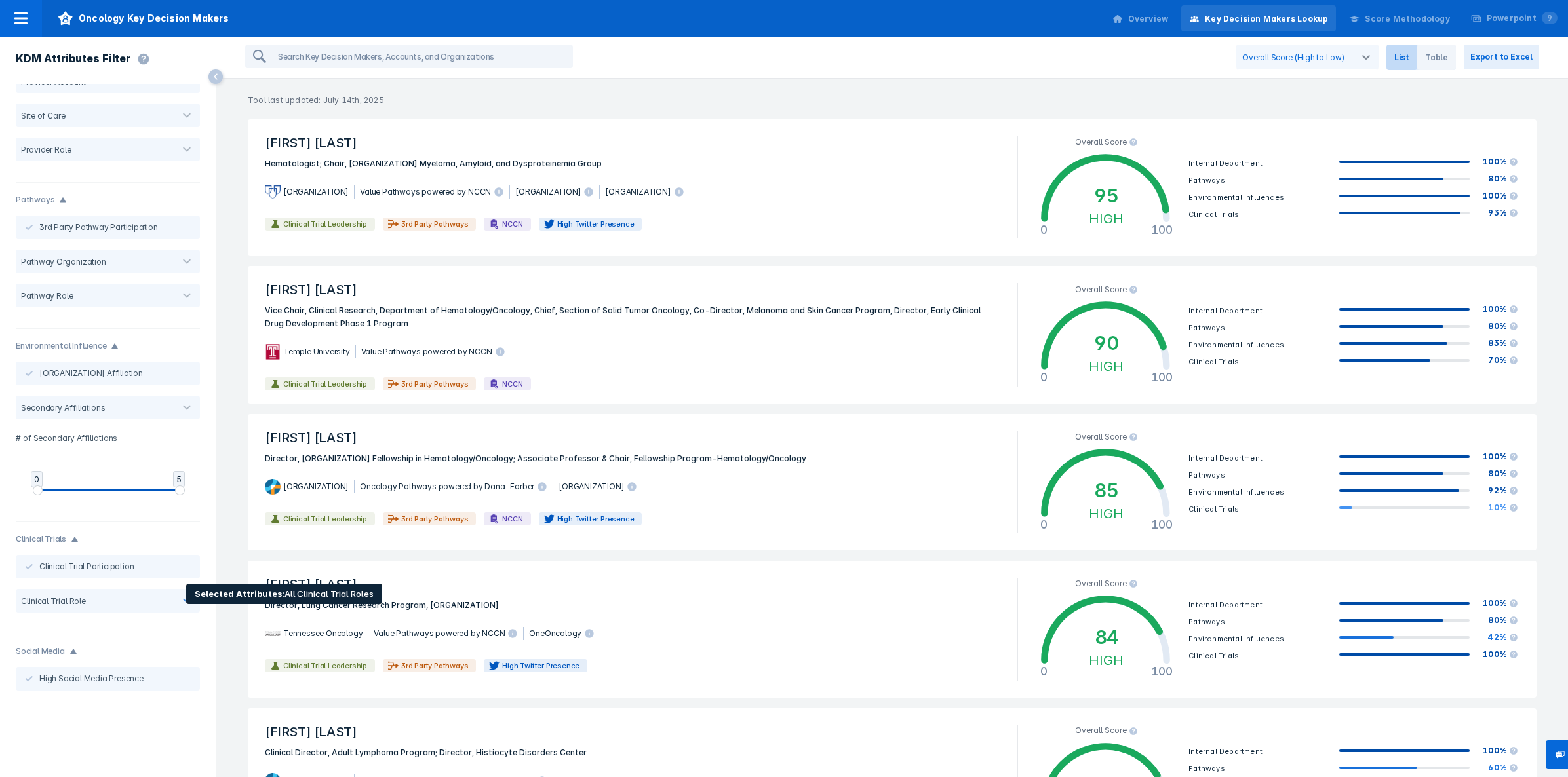 scroll, scrollTop: 0, scrollLeft: 0, axis: both 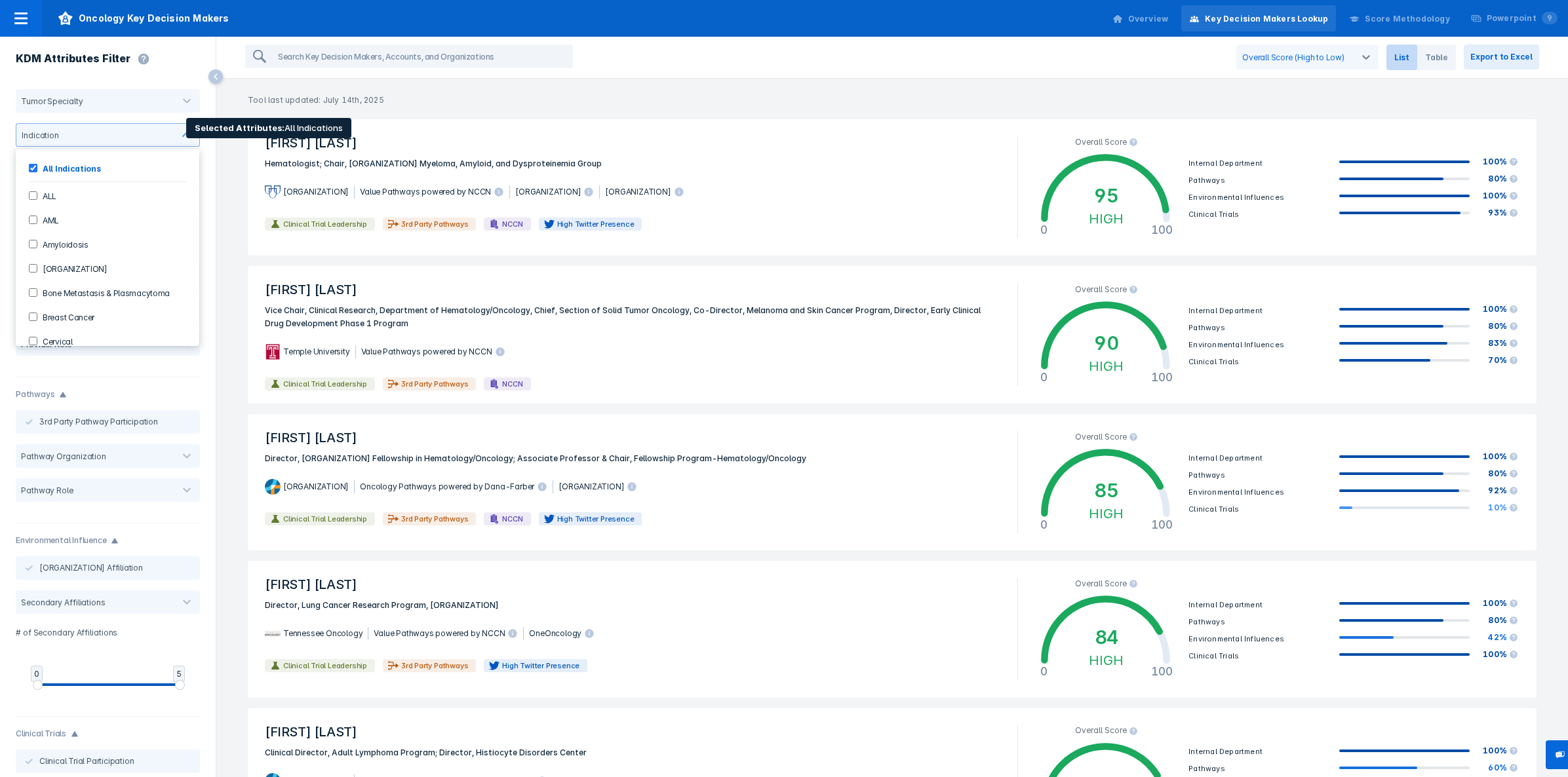 click on "Indication" at bounding box center (108, 135) 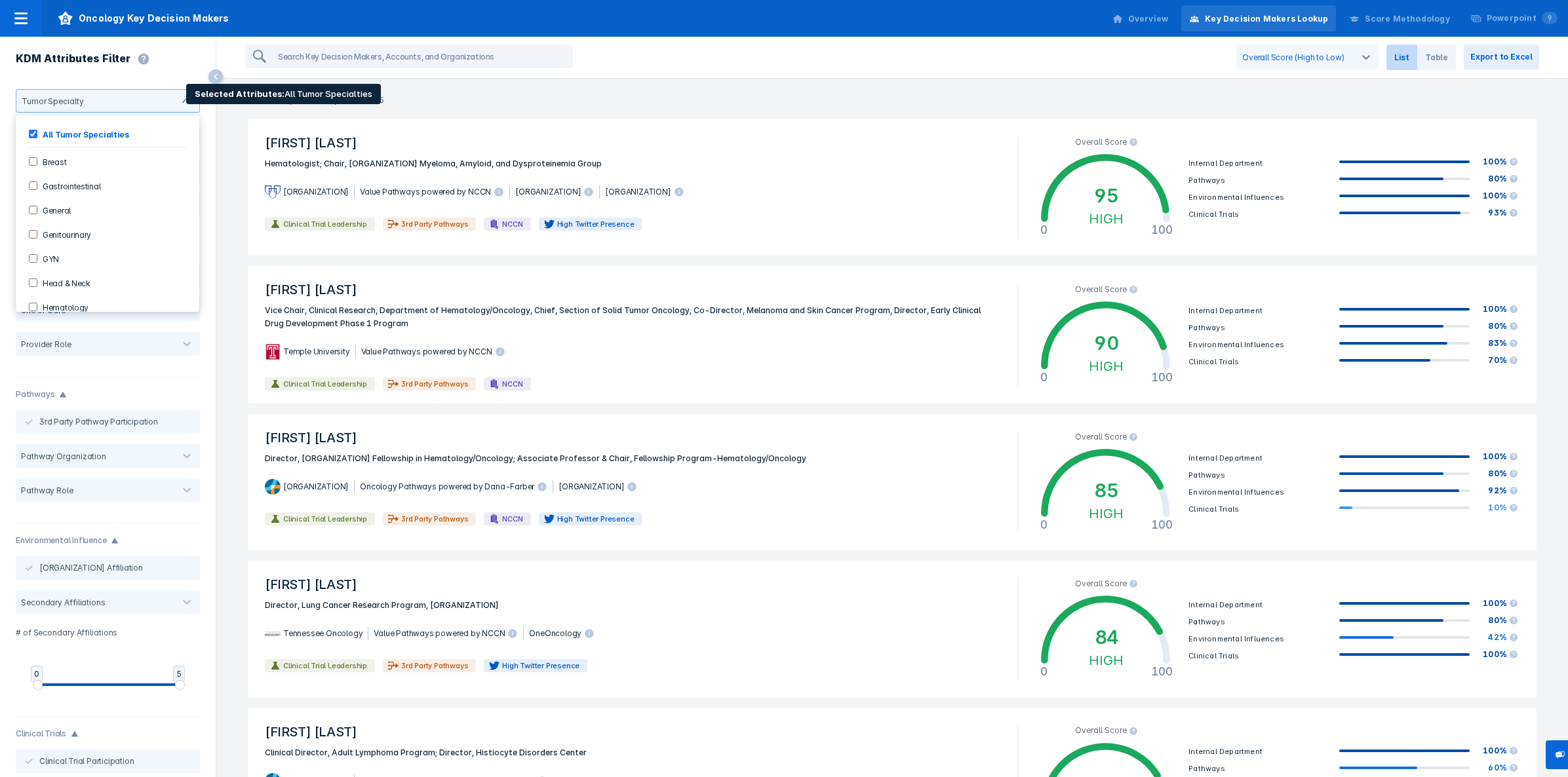 click at bounding box center [128, 101] 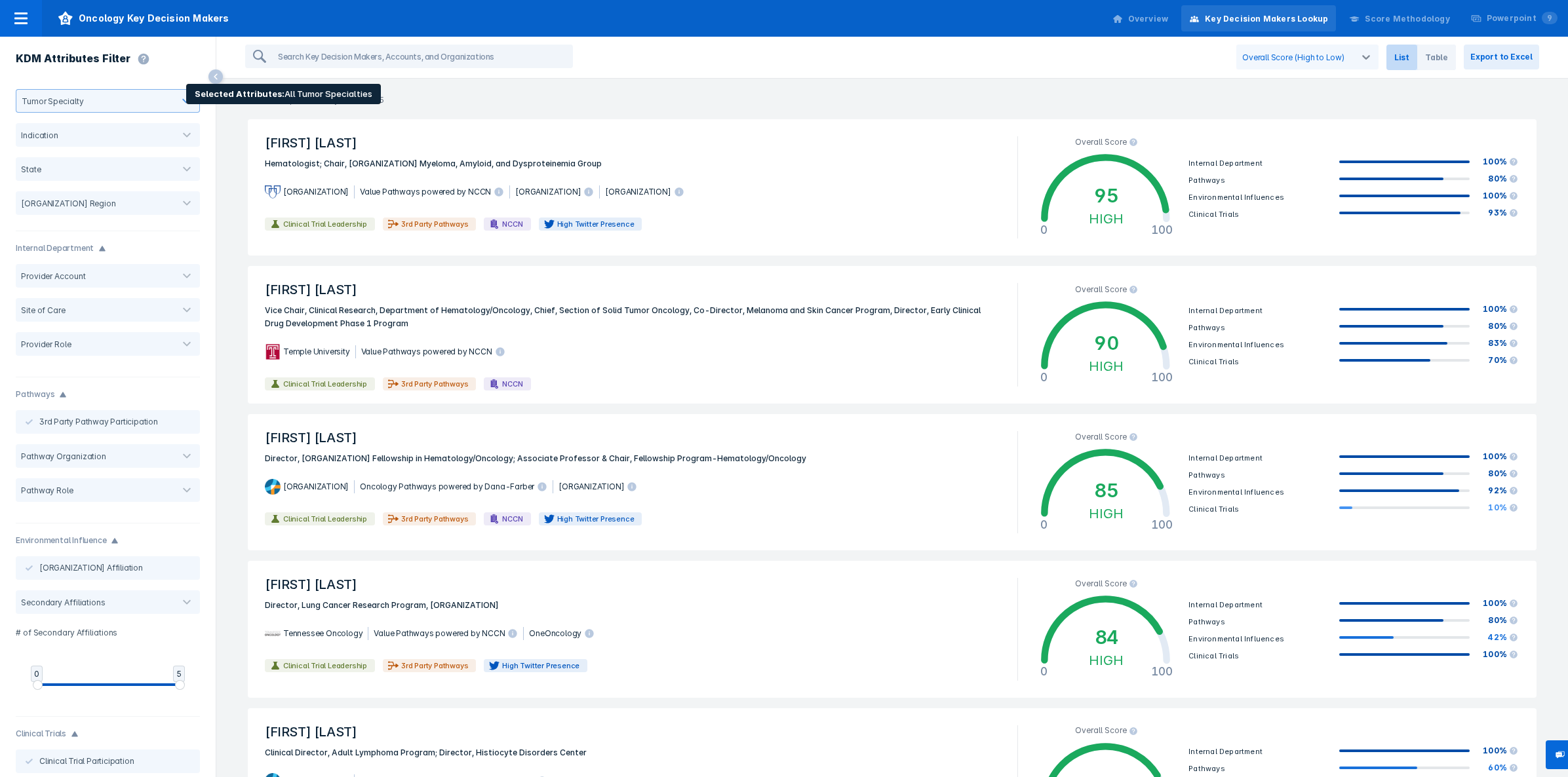 click at bounding box center [128, 101] 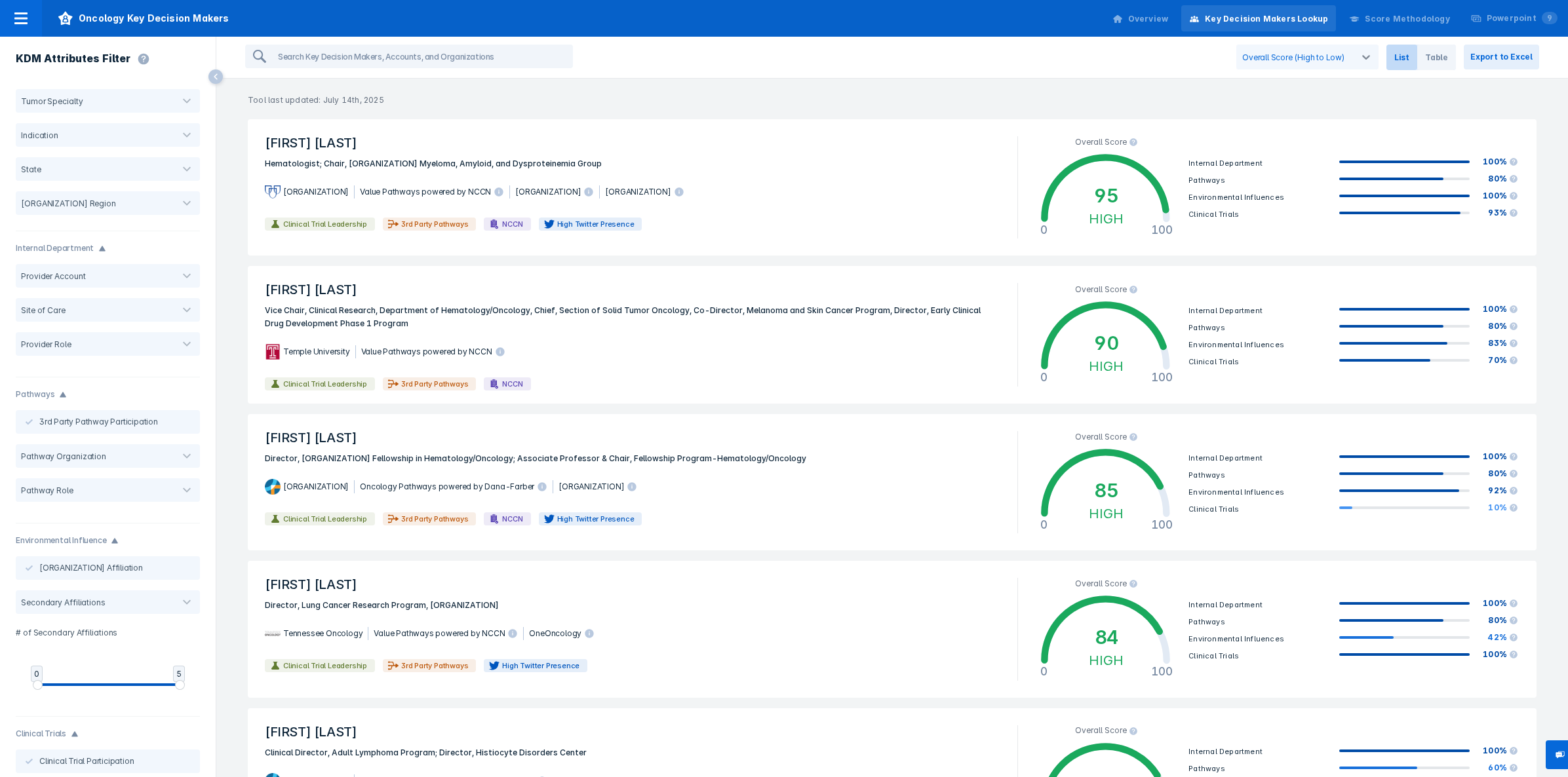 click 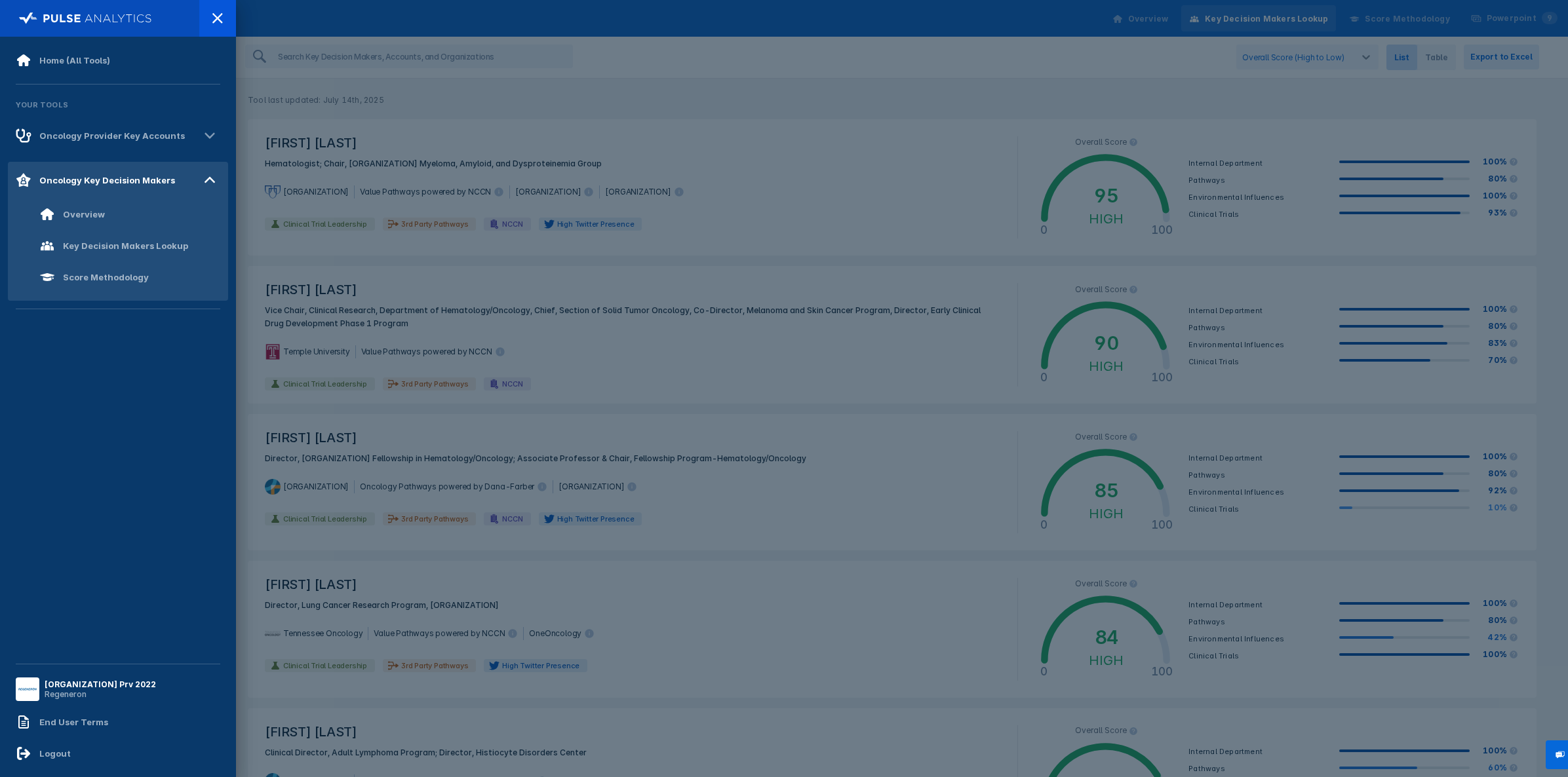 click at bounding box center (85, 18) 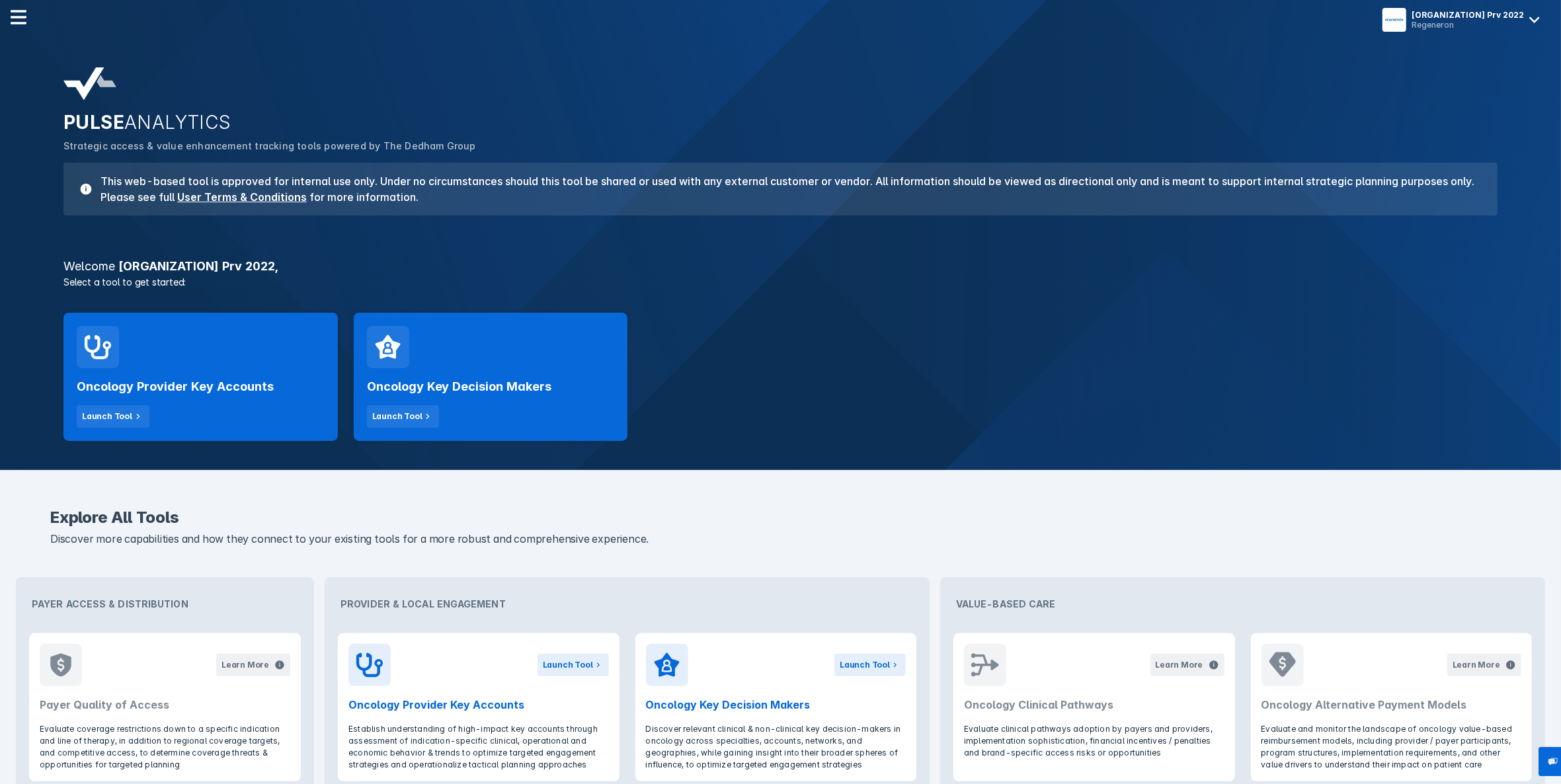 click on "Oncology Provider Key Accounts Launch Tool" at bounding box center [200, 398] 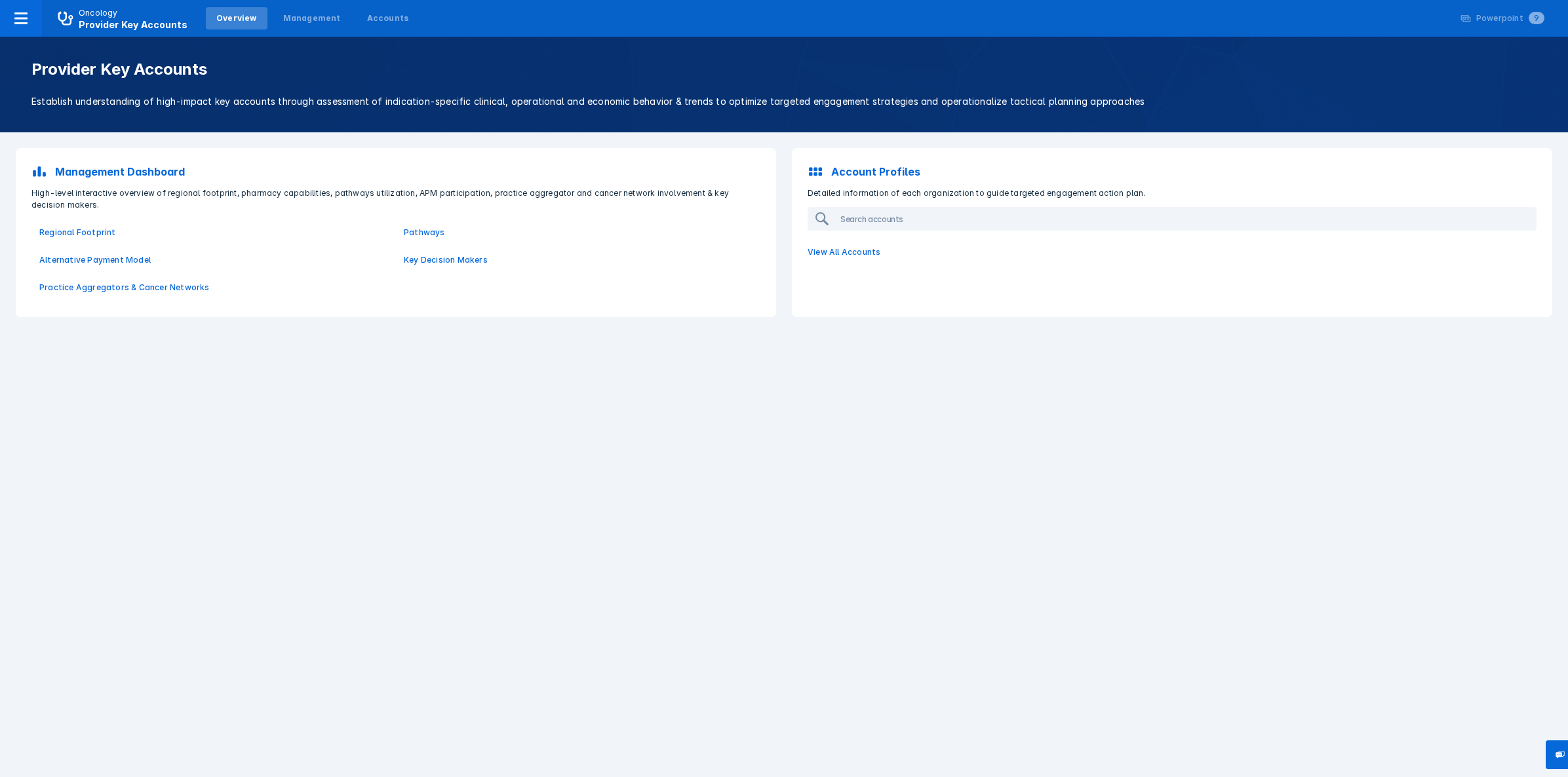 click 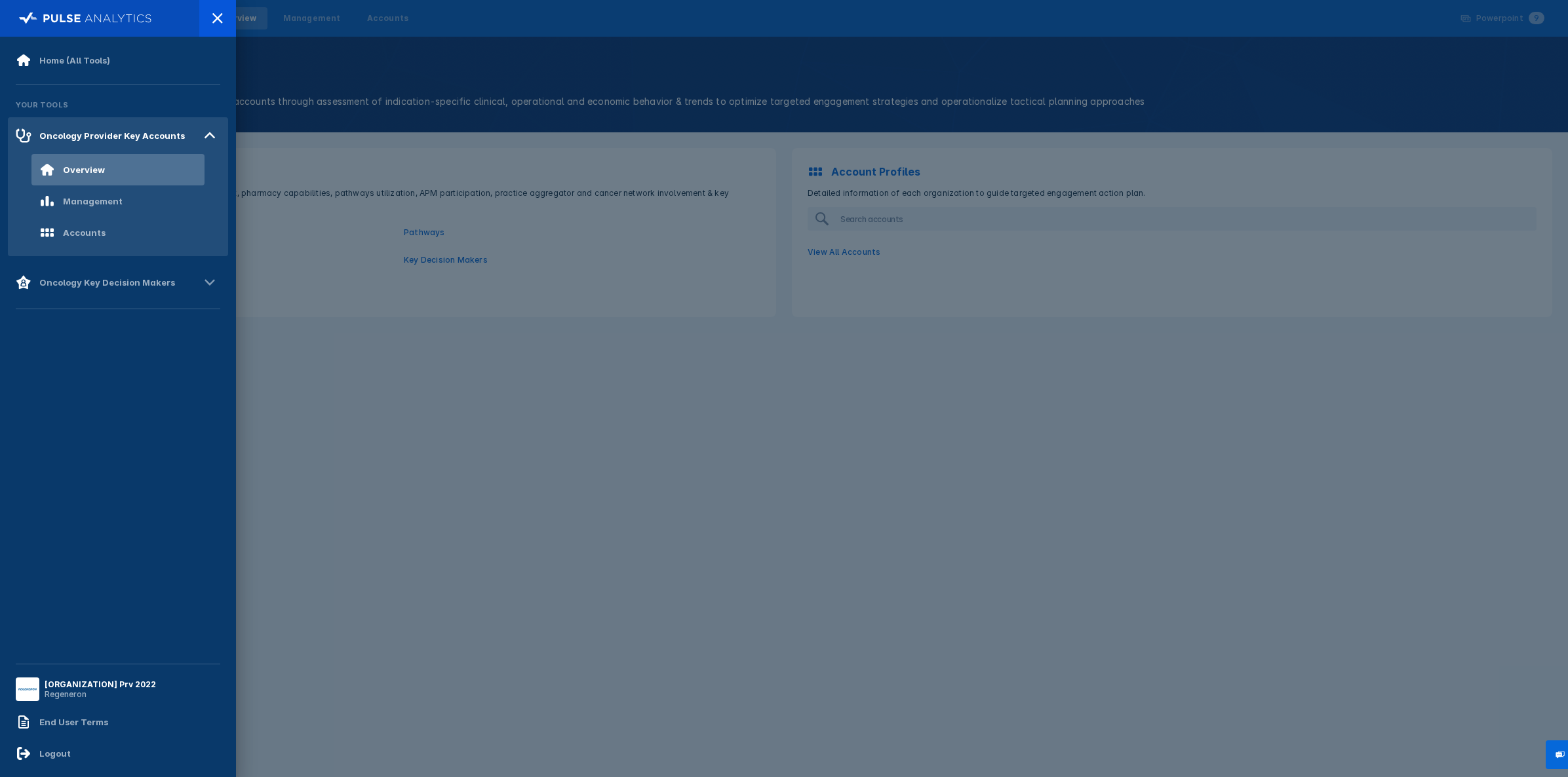 click on "Oncology Key Decision Makers" at bounding box center [107, 282] 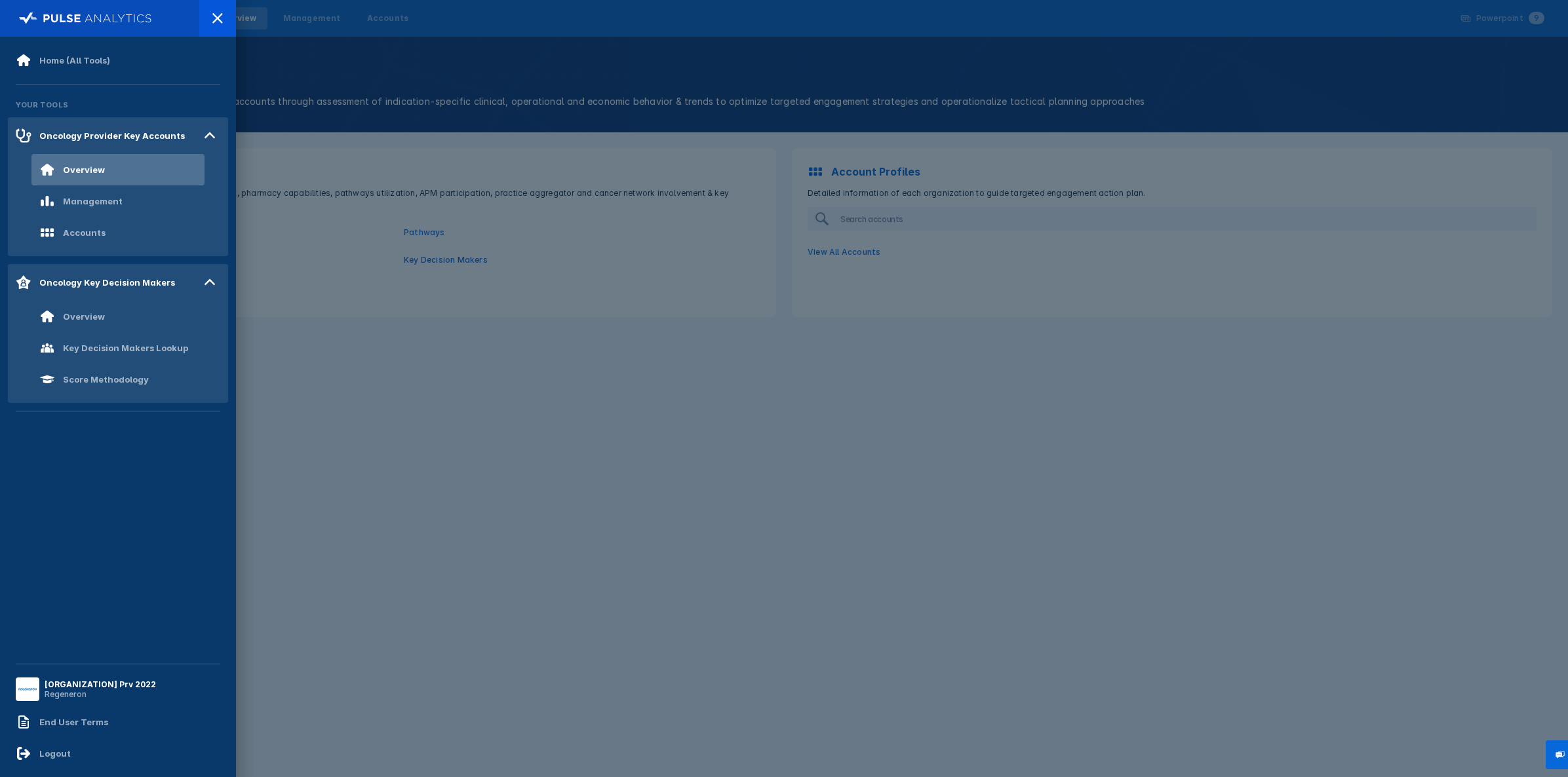 click on "Overview" at bounding box center [118, 316] 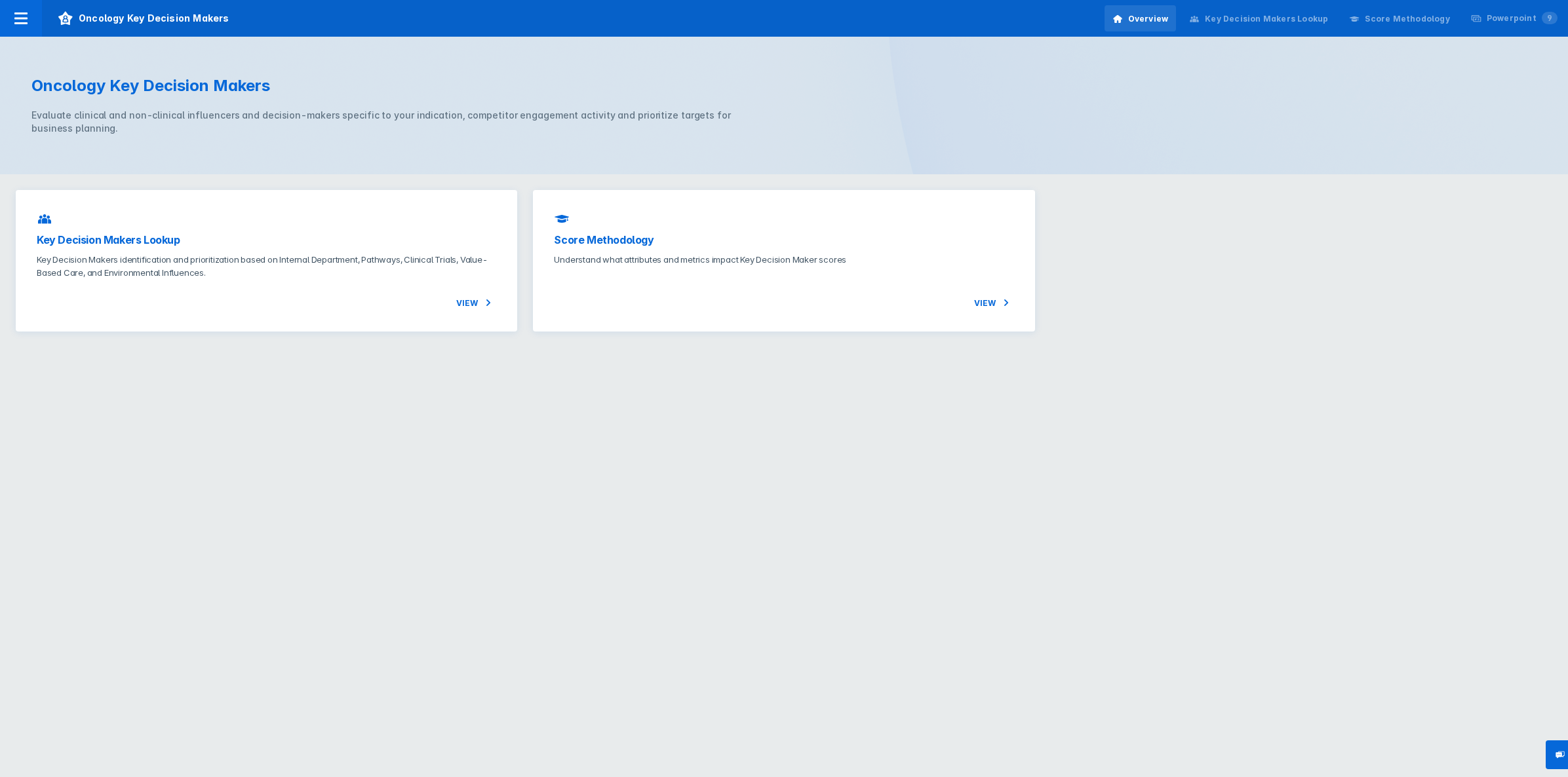 click on "Key Decision Makers Lookup" at bounding box center [266, 240] 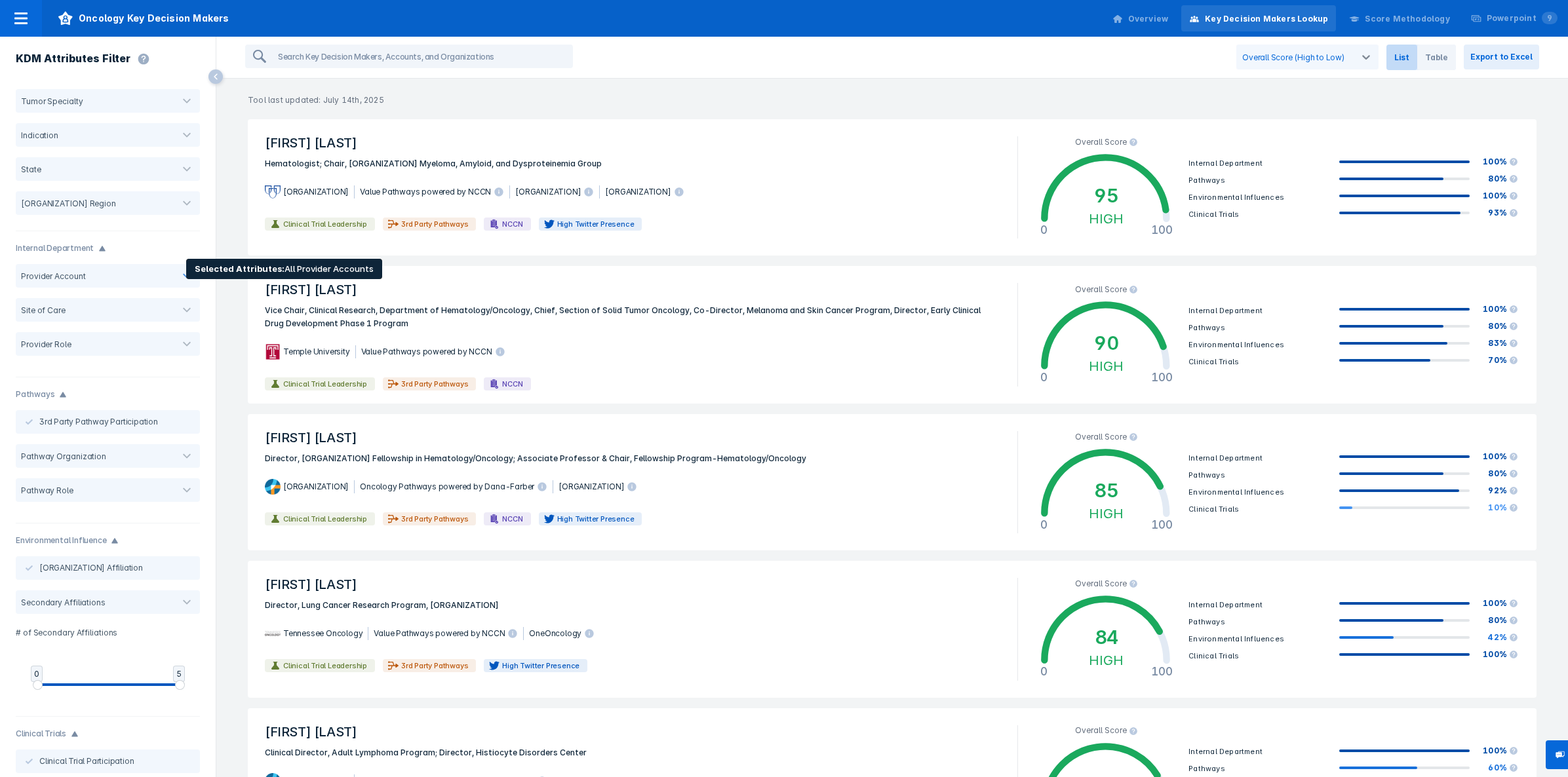 click on "Provider Account" at bounding box center [108, 276] 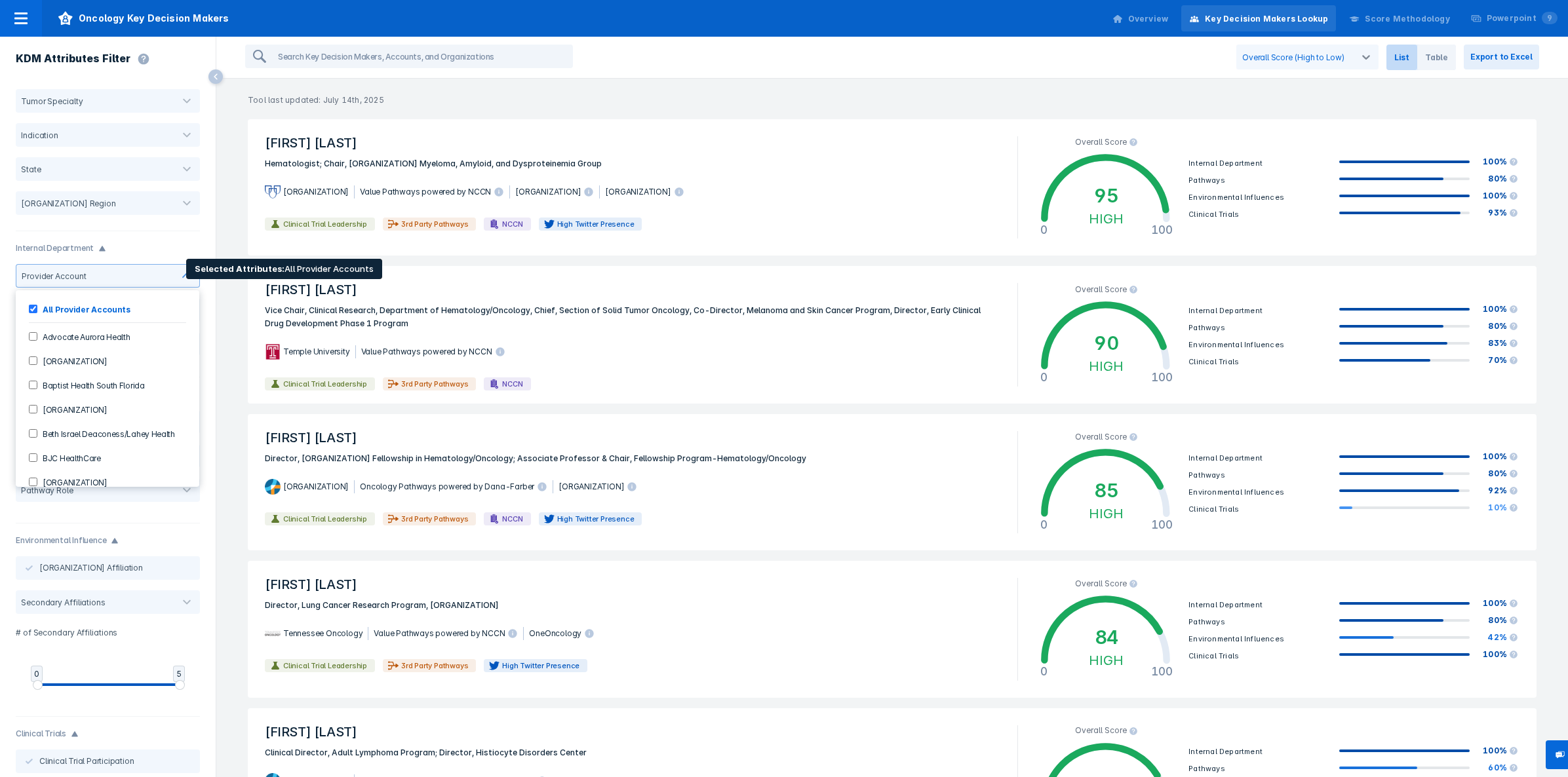 click on "All Provider Accounts" at bounding box center (33, 309) 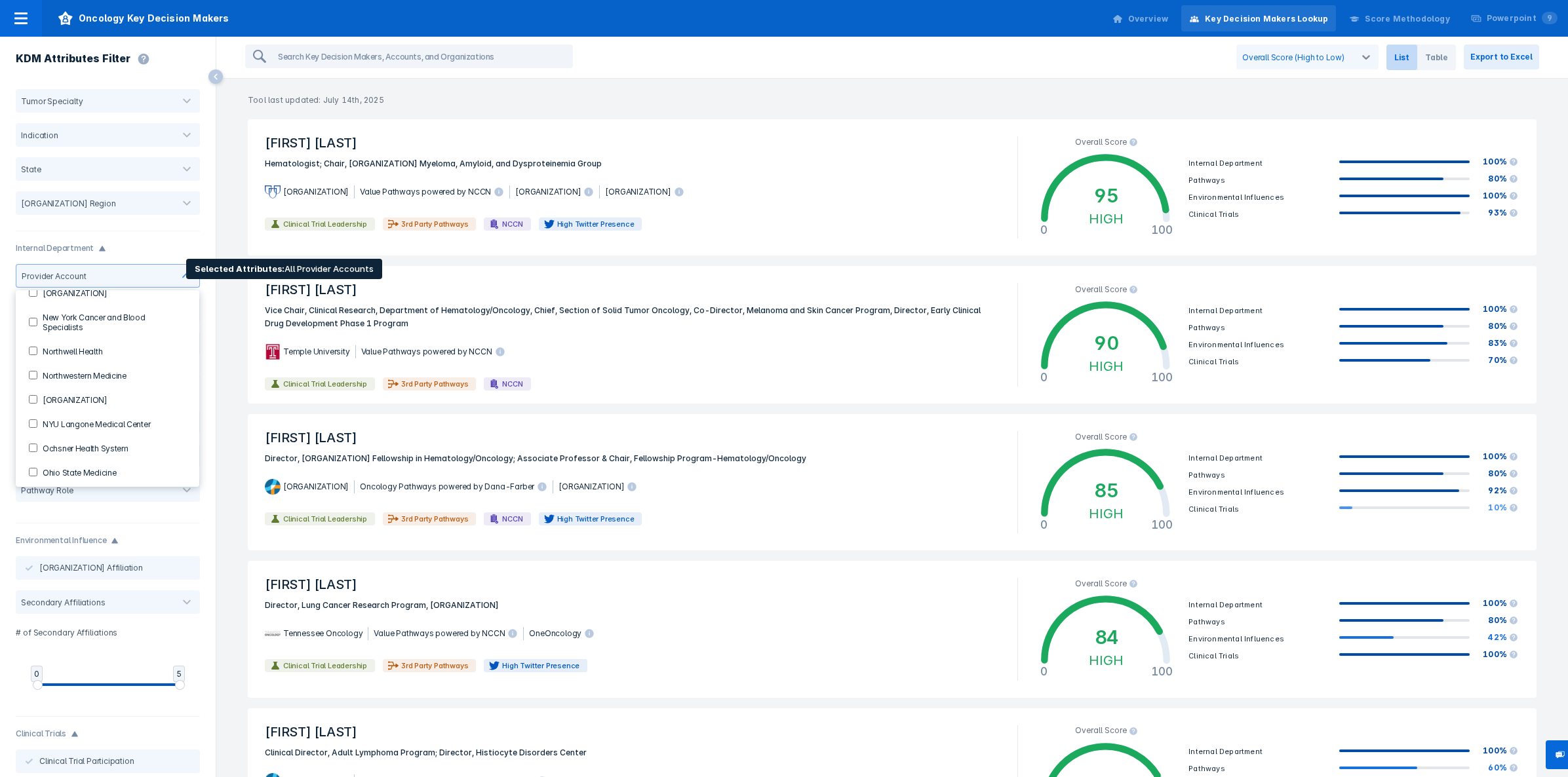 scroll, scrollTop: 825, scrollLeft: 0, axis: vertical 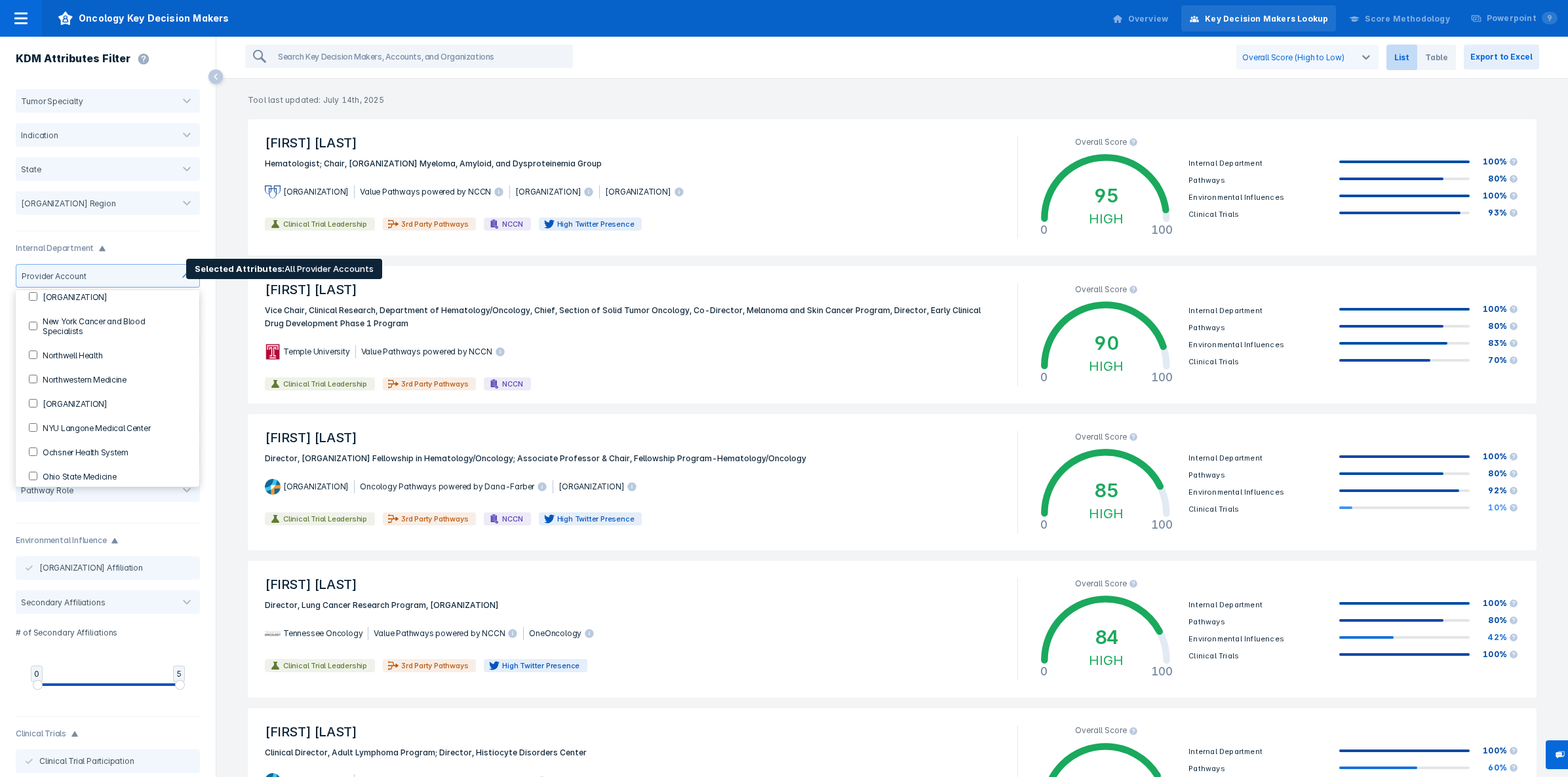 click on "New York Cancer and Blood Specialists" at bounding box center (111, 326) 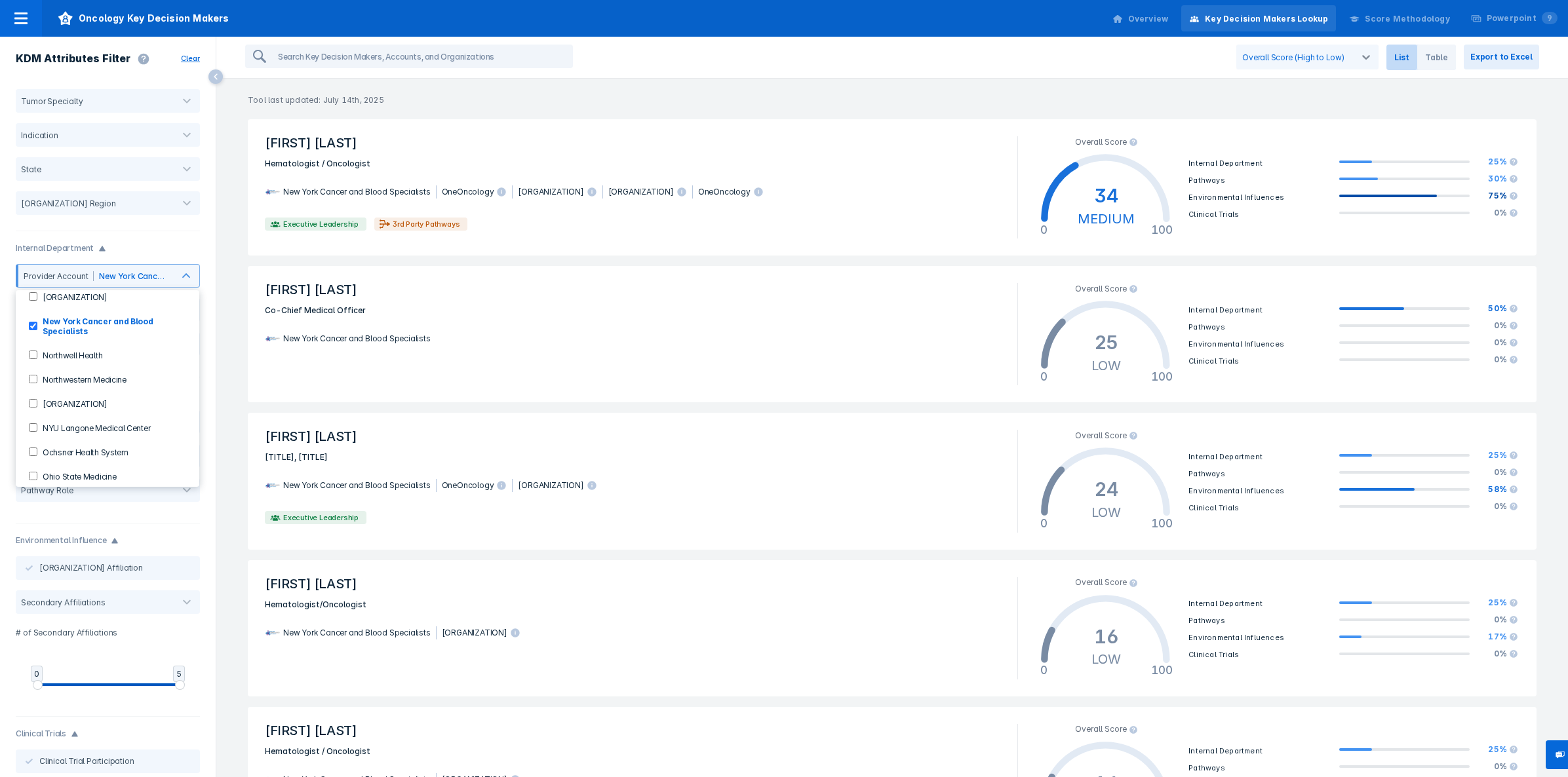 click on "Export to Excel" at bounding box center (1501, 57) 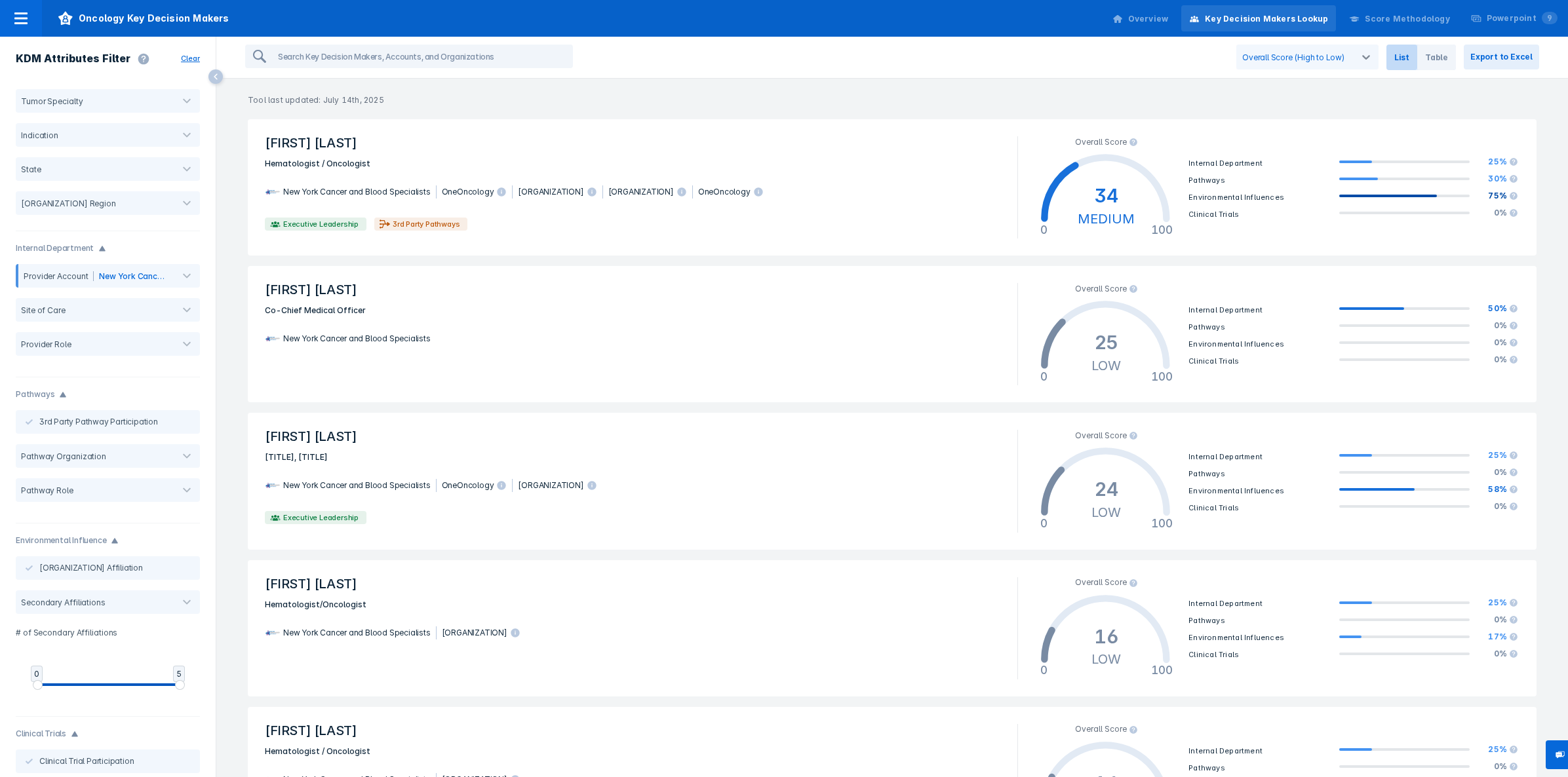click 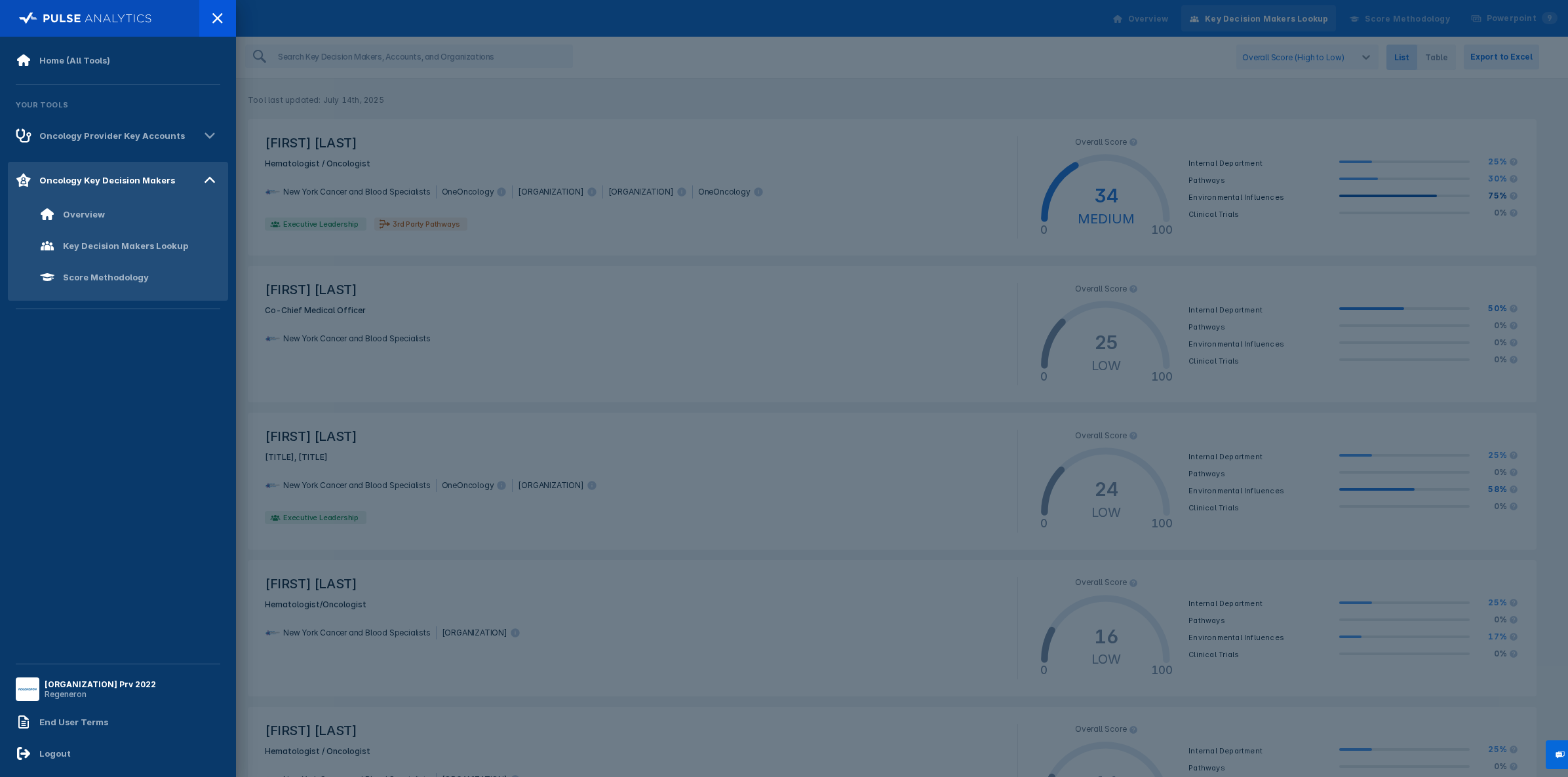 click on "Logout" at bounding box center (55, 753) 